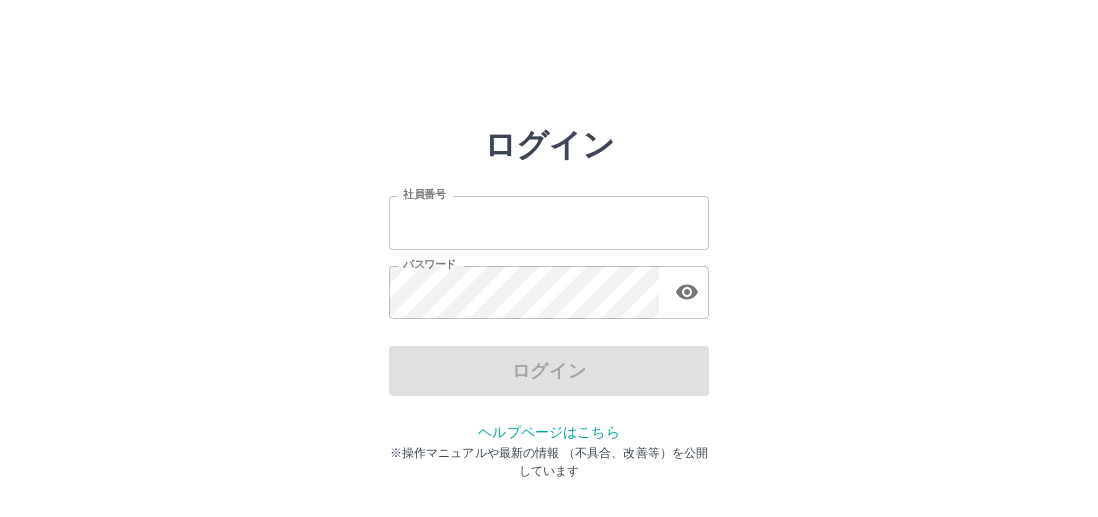 scroll, scrollTop: 0, scrollLeft: 0, axis: both 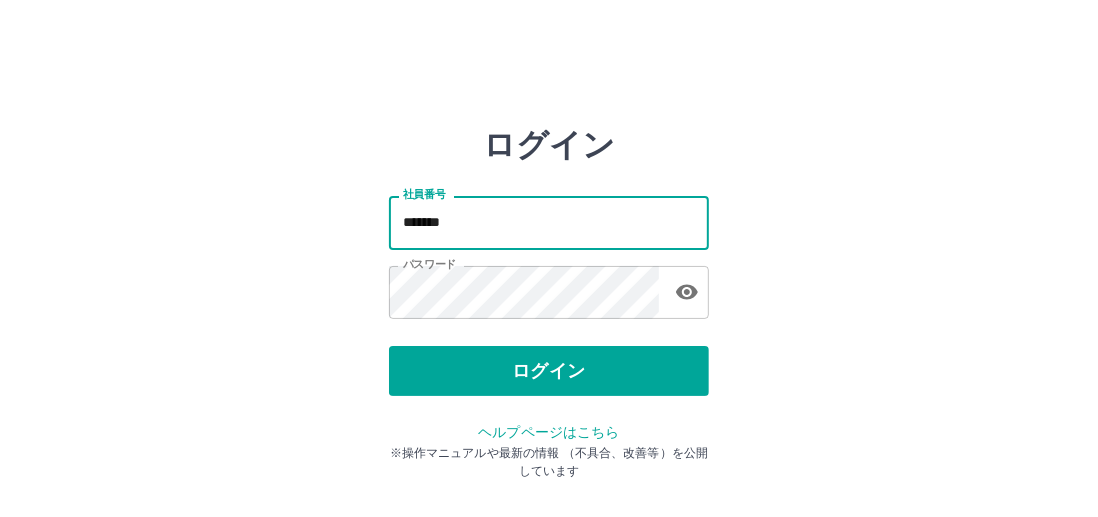 drag, startPoint x: 0, startPoint y: 0, endPoint x: 530, endPoint y: 227, distance: 576.5666 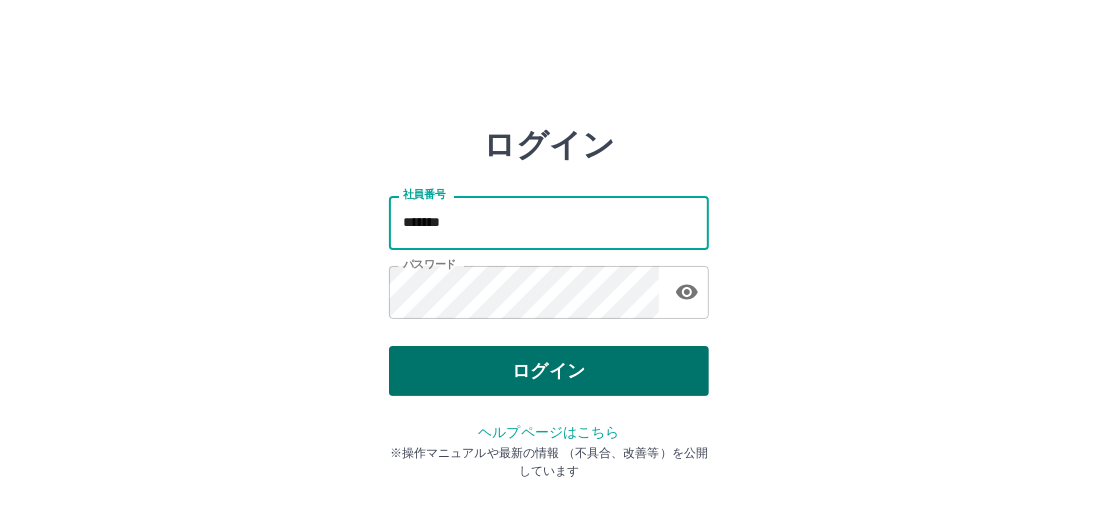 click on "ログイン" at bounding box center (549, 371) 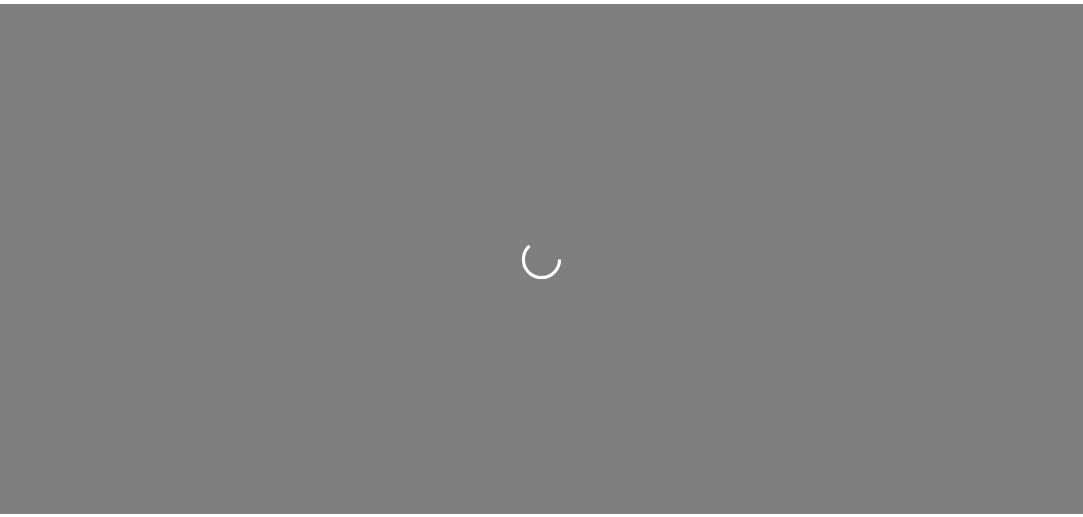 scroll, scrollTop: 0, scrollLeft: 0, axis: both 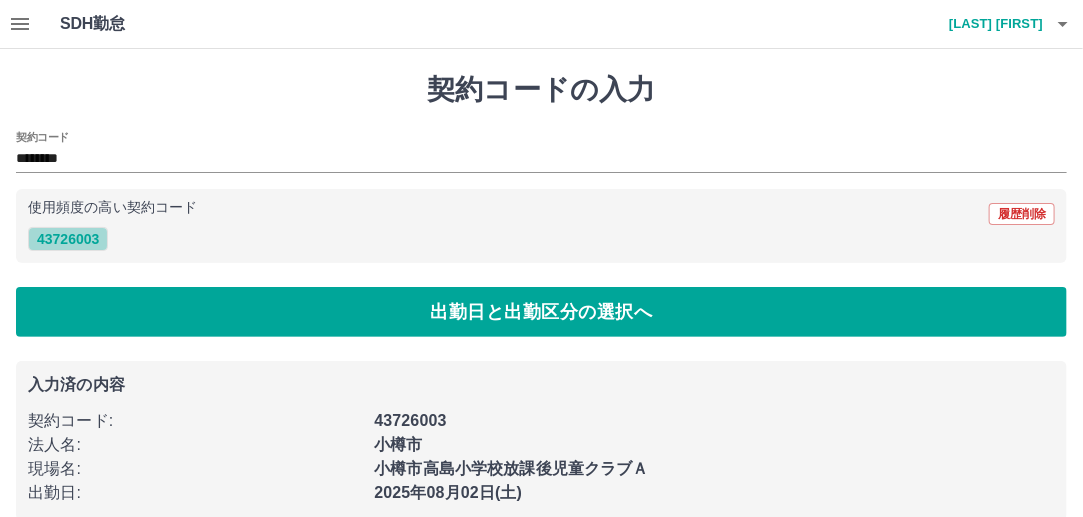 click on "43726003" at bounding box center (68, 239) 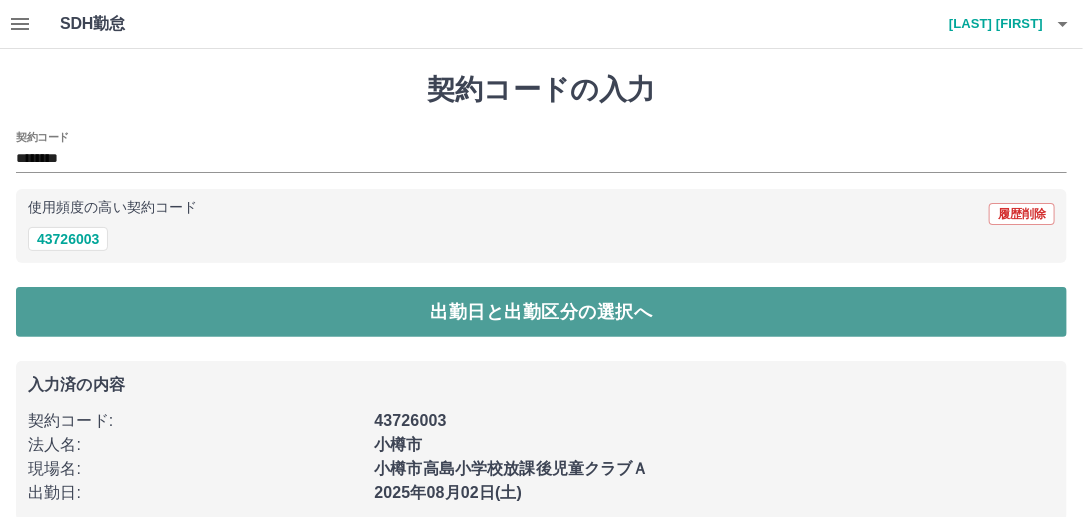 click on "出勤日と出勤区分の選択へ" at bounding box center [541, 312] 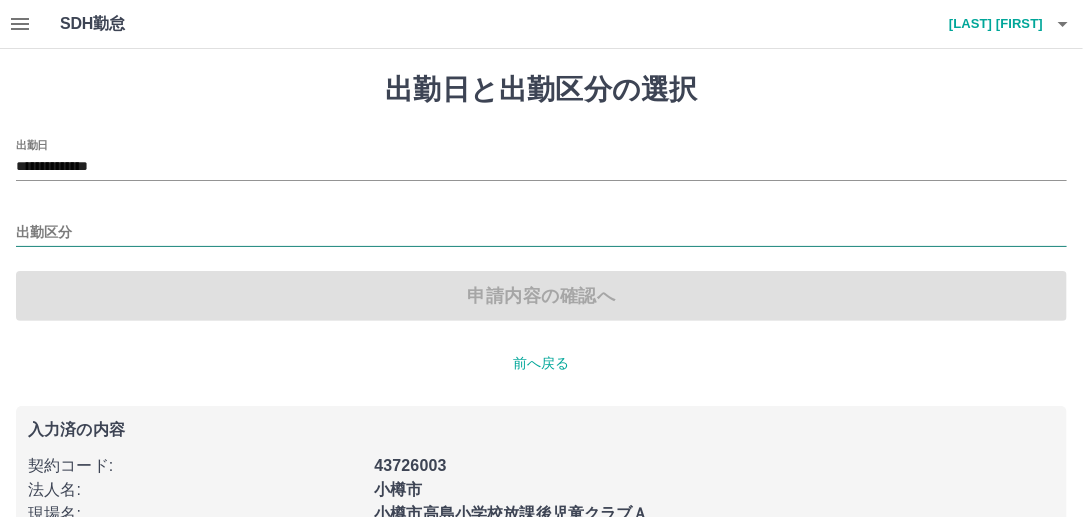 click on "出勤区分" at bounding box center [541, 233] 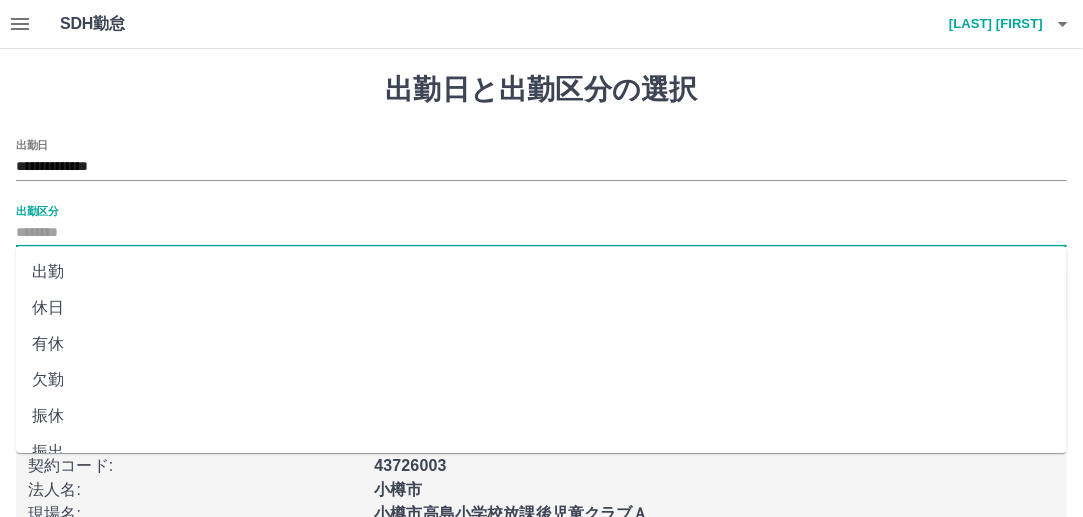 click on "出勤" at bounding box center [541, 272] 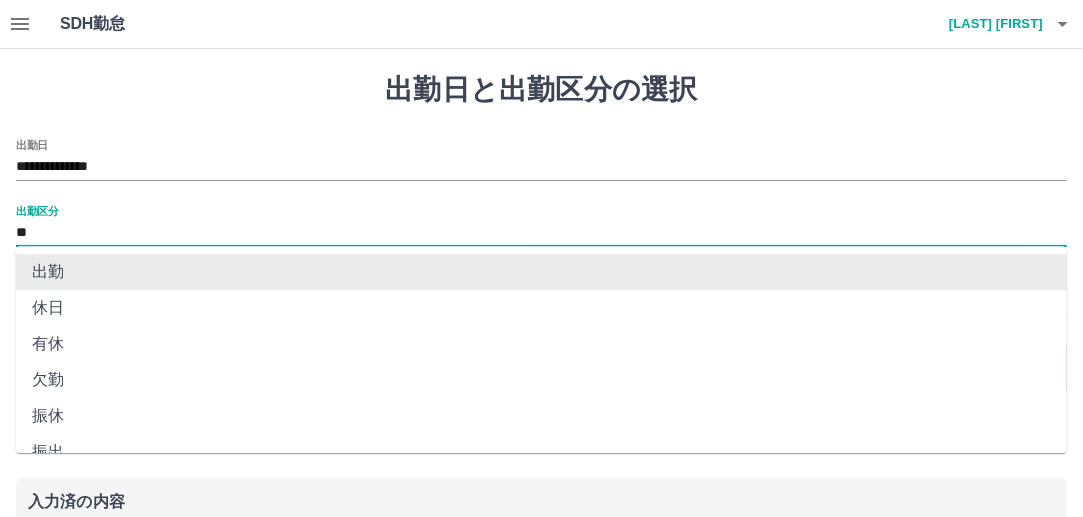 click on "**" at bounding box center [541, 233] 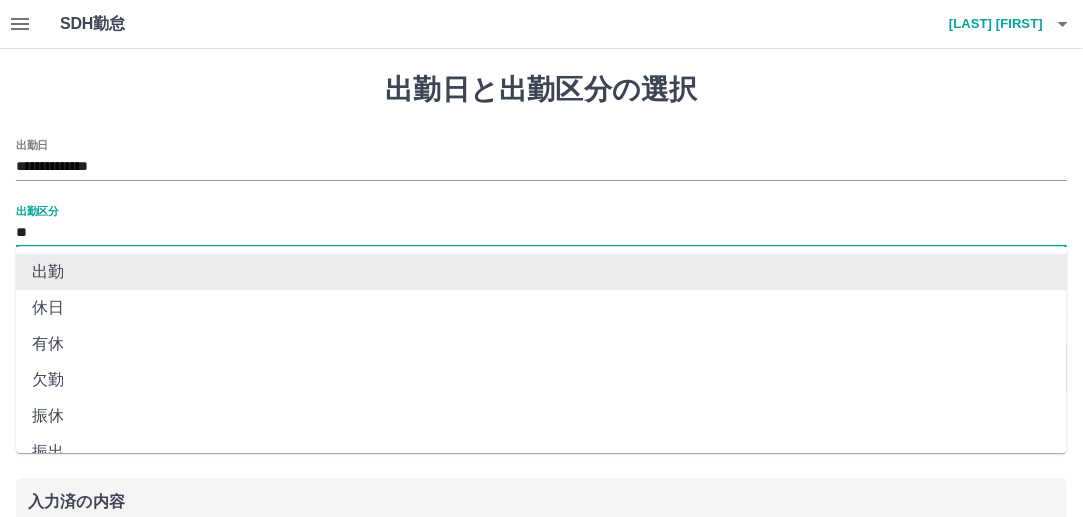 click on "出勤" at bounding box center [541, 272] 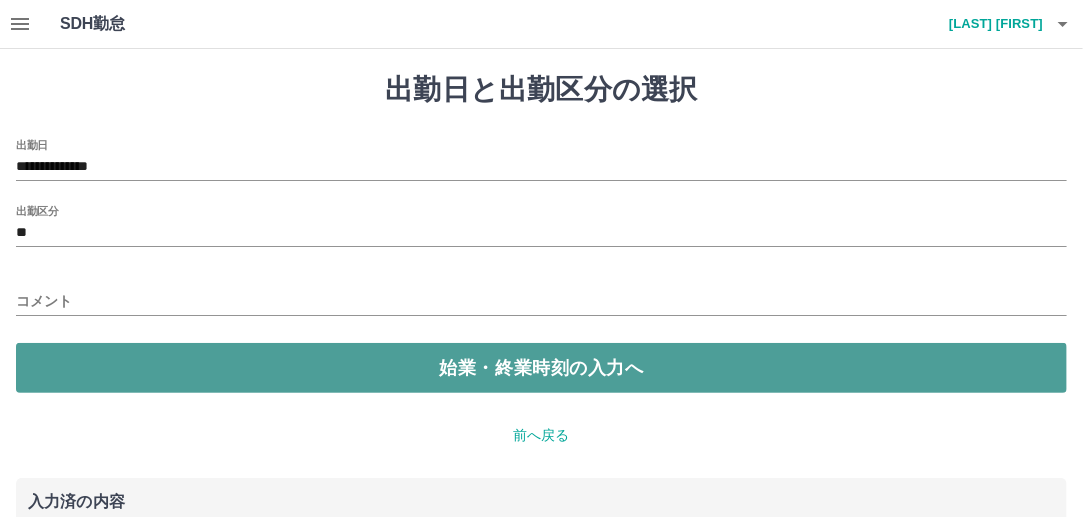 click on "始業・終業時刻の入力へ" at bounding box center [541, 368] 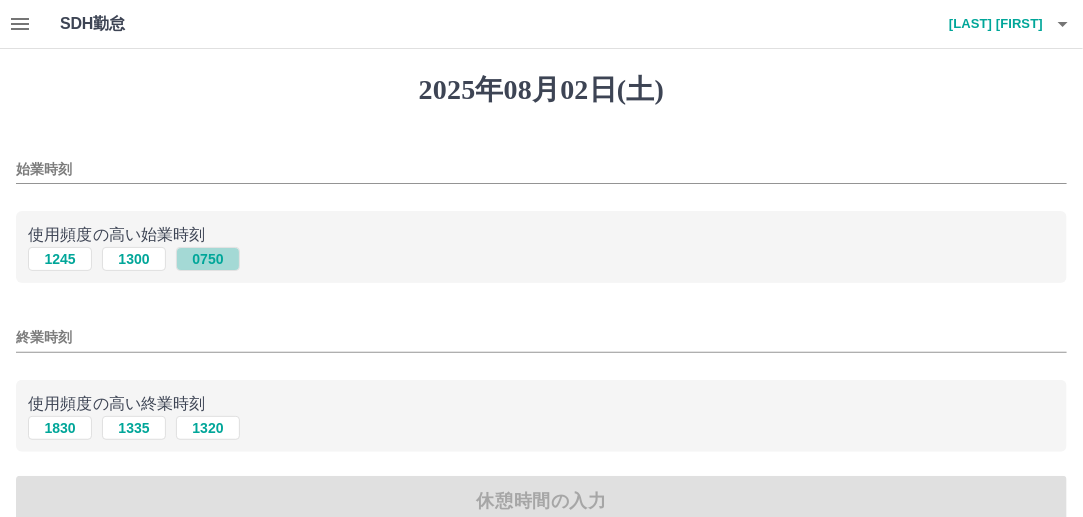 click on "0750" at bounding box center [208, 259] 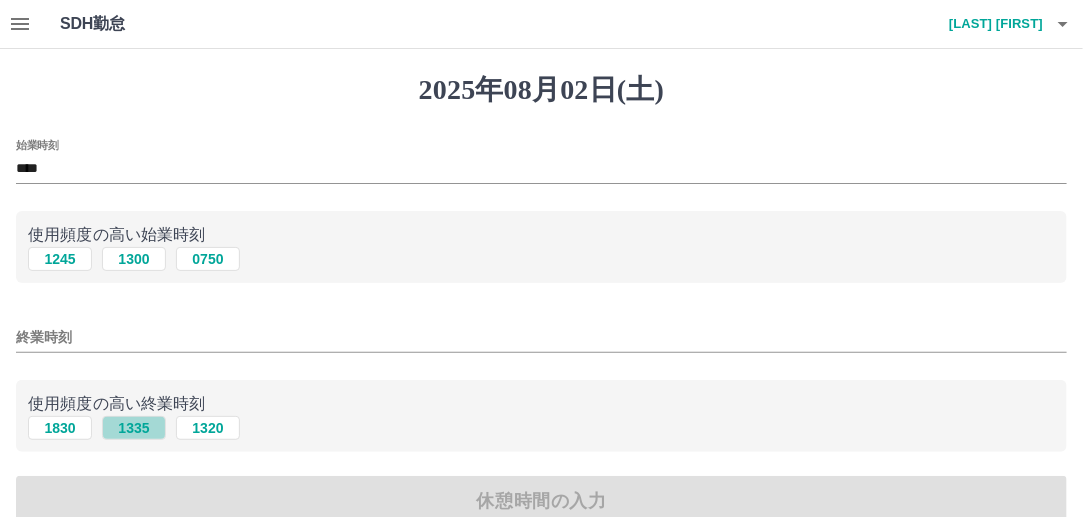 click on "1335" at bounding box center (134, 428) 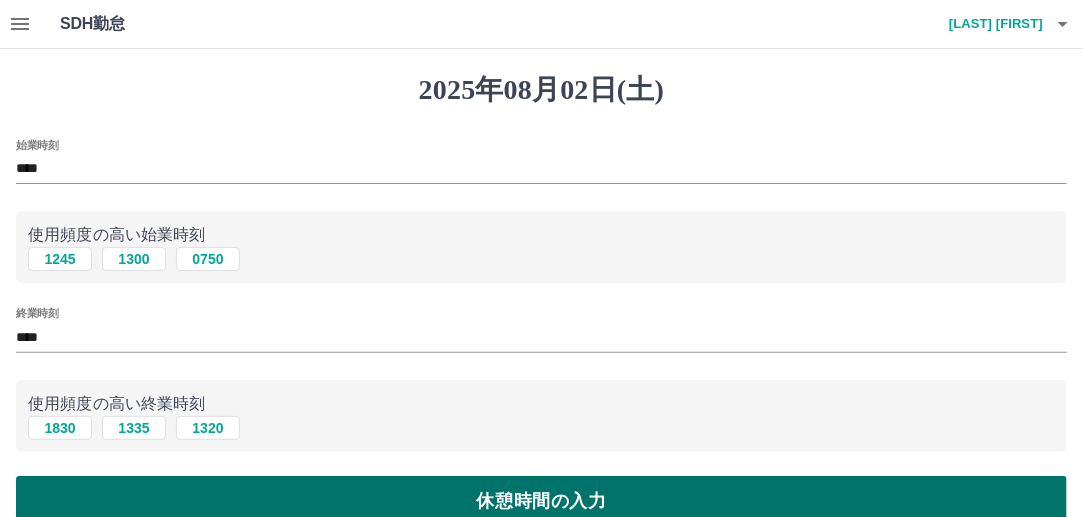 click on "休憩時間の入力" at bounding box center [541, 501] 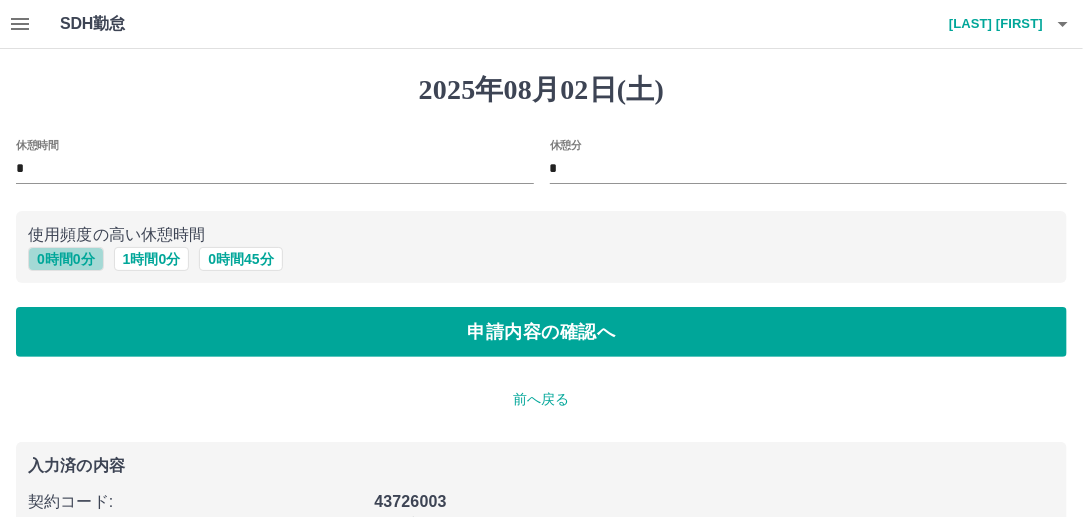 click on "0 時間 0 分" at bounding box center [66, 259] 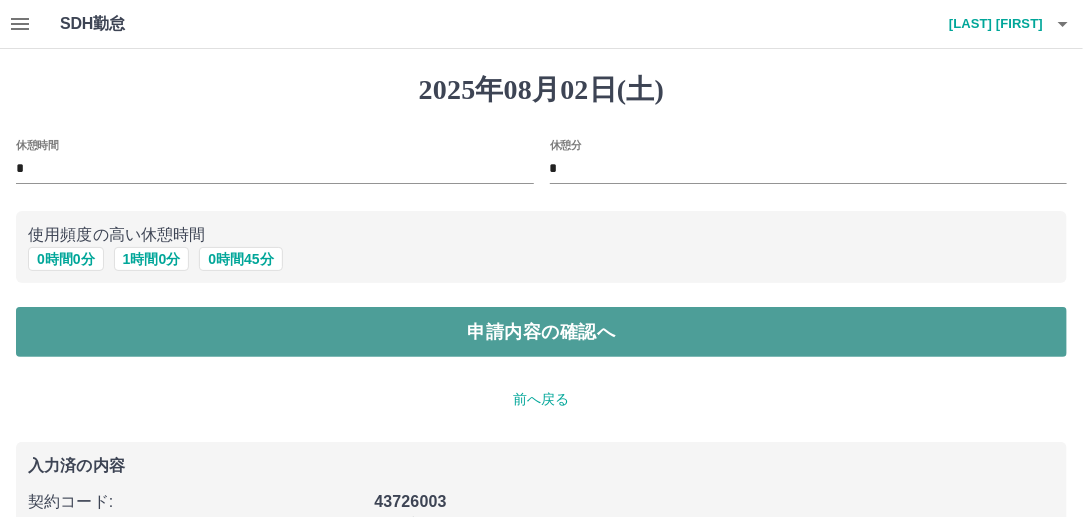 click on "申請内容の確認へ" at bounding box center [541, 332] 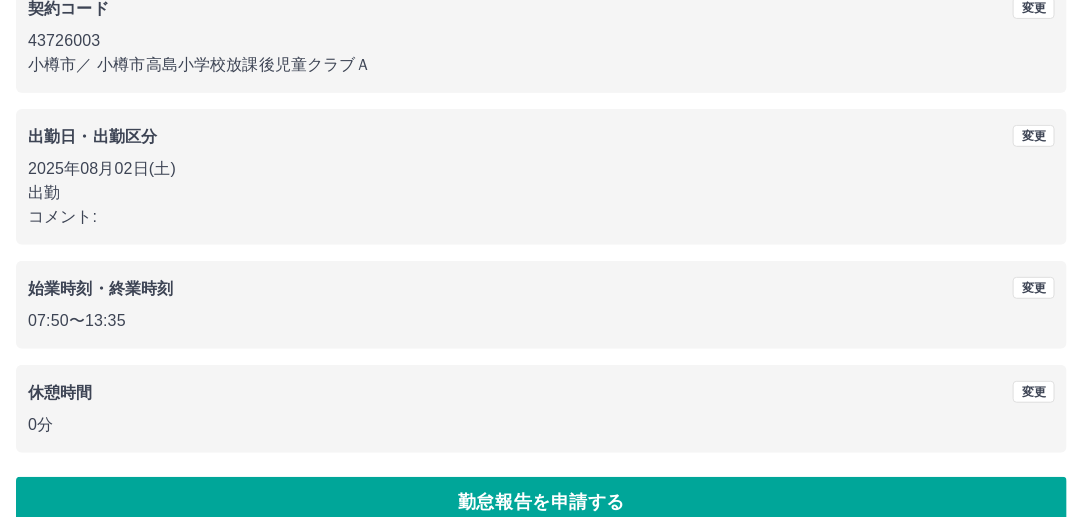 scroll, scrollTop: 200, scrollLeft: 0, axis: vertical 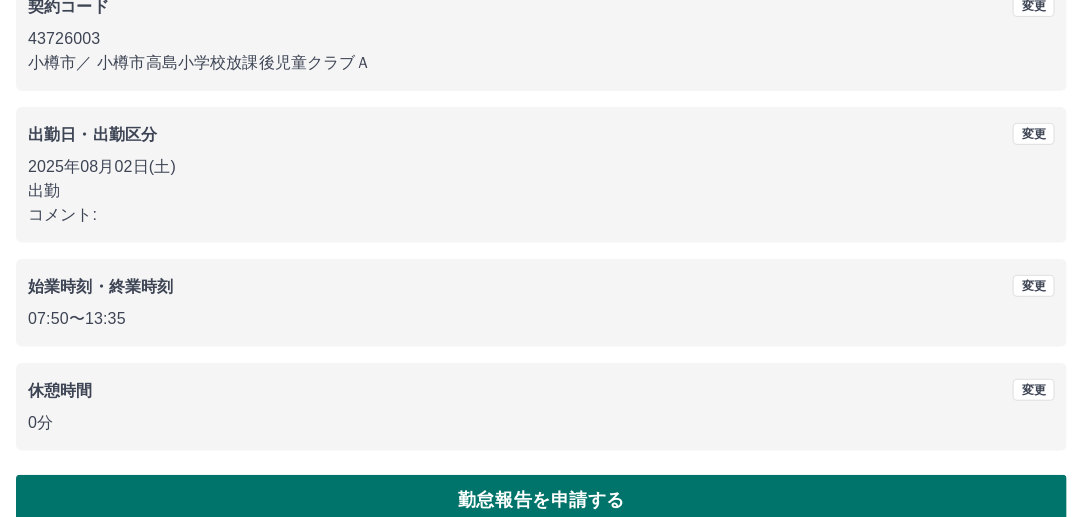click on "勤怠報告を申請する" at bounding box center [541, 500] 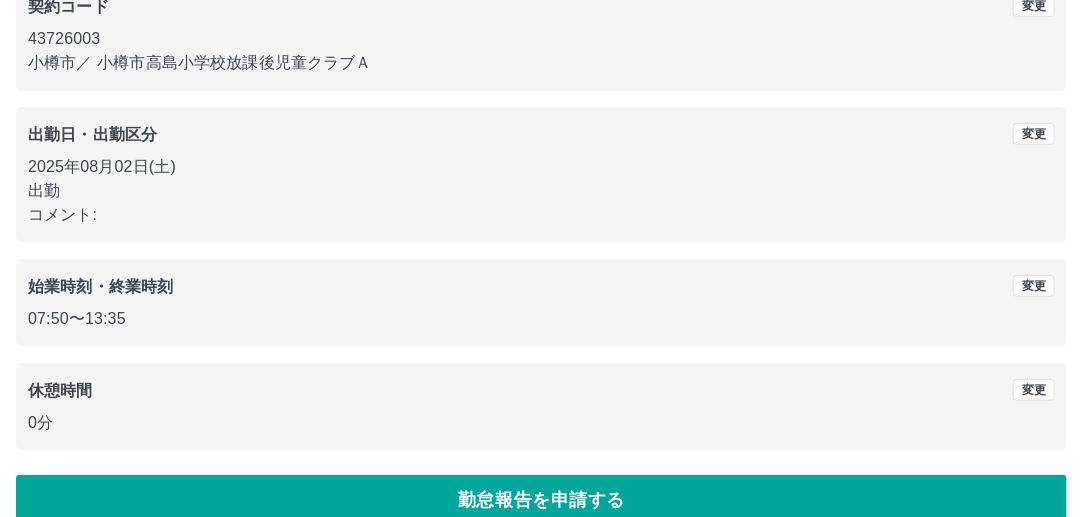 scroll, scrollTop: 0, scrollLeft: 0, axis: both 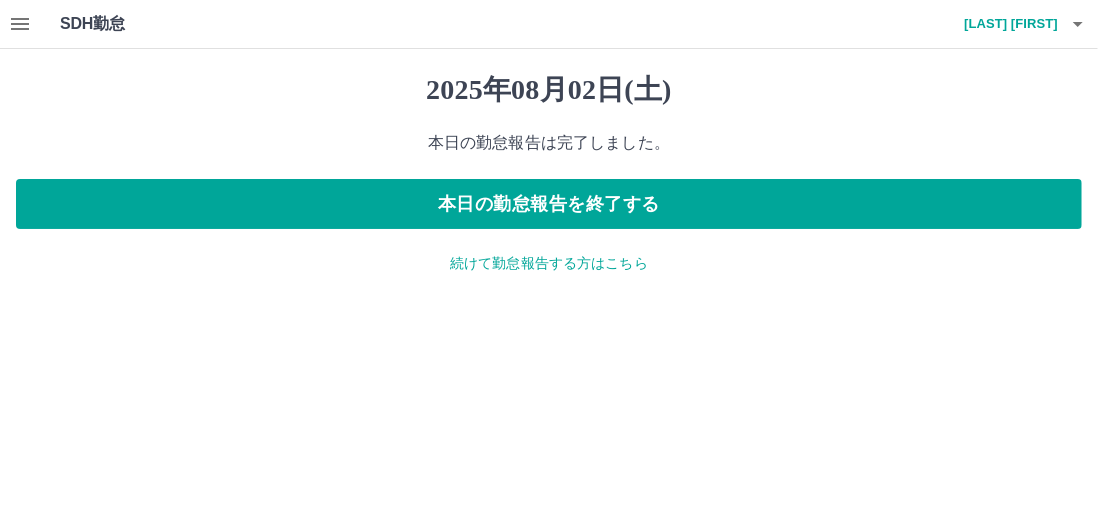 click on "本日の勤怠報告は完了しました。" at bounding box center [549, 143] 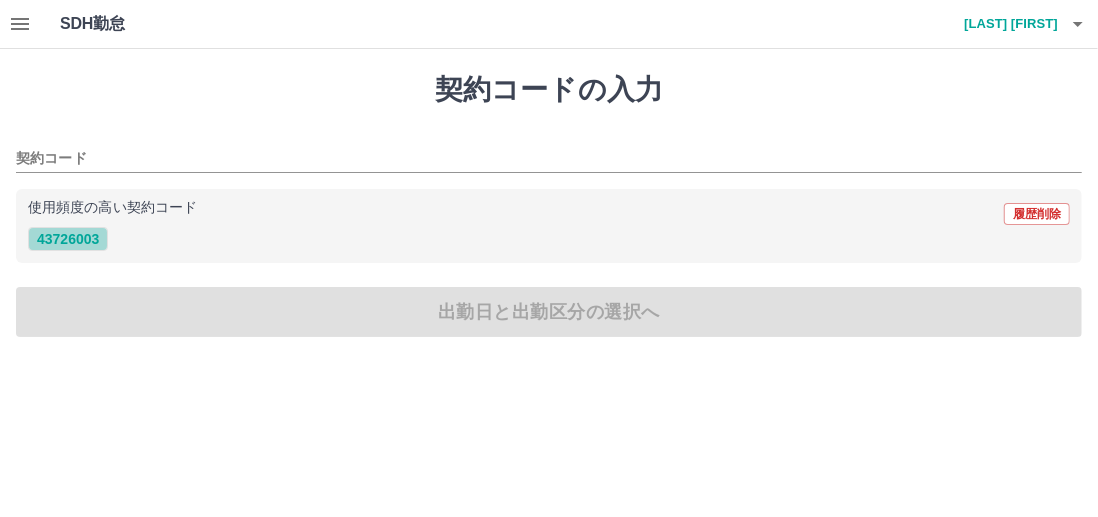 click on "43726003" at bounding box center [68, 239] 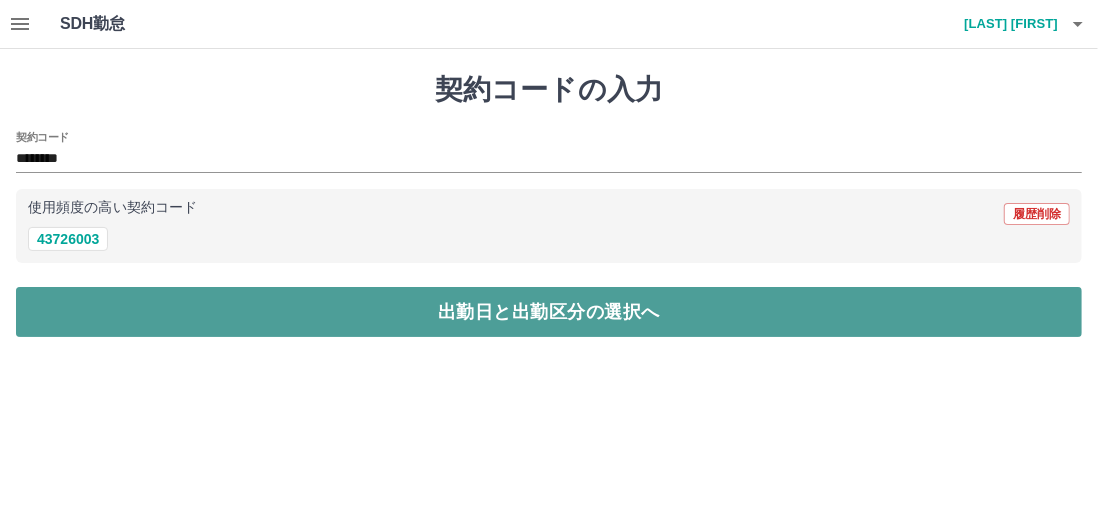 click on "出勤日と出勤区分の選択へ" at bounding box center (549, 312) 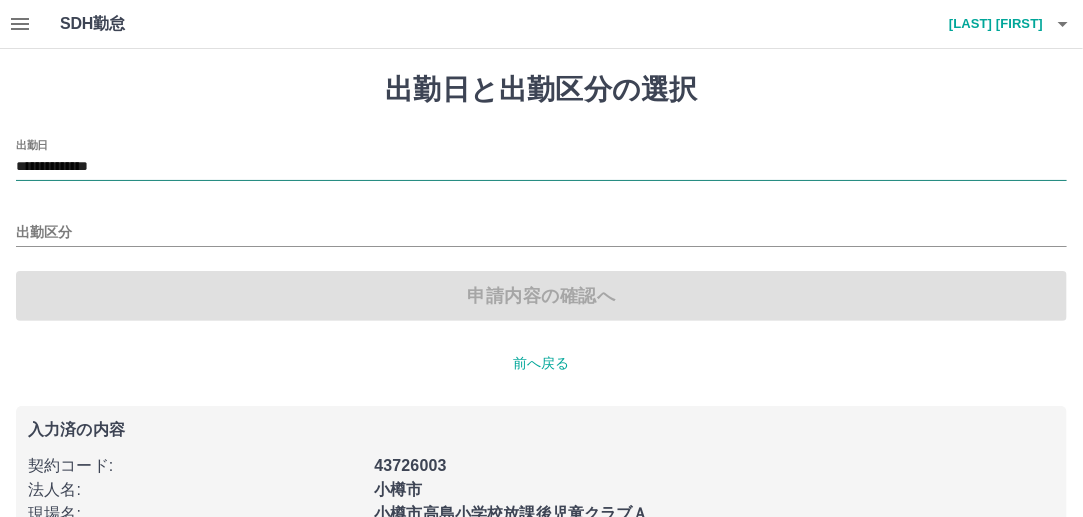 click on "**********" at bounding box center [541, 167] 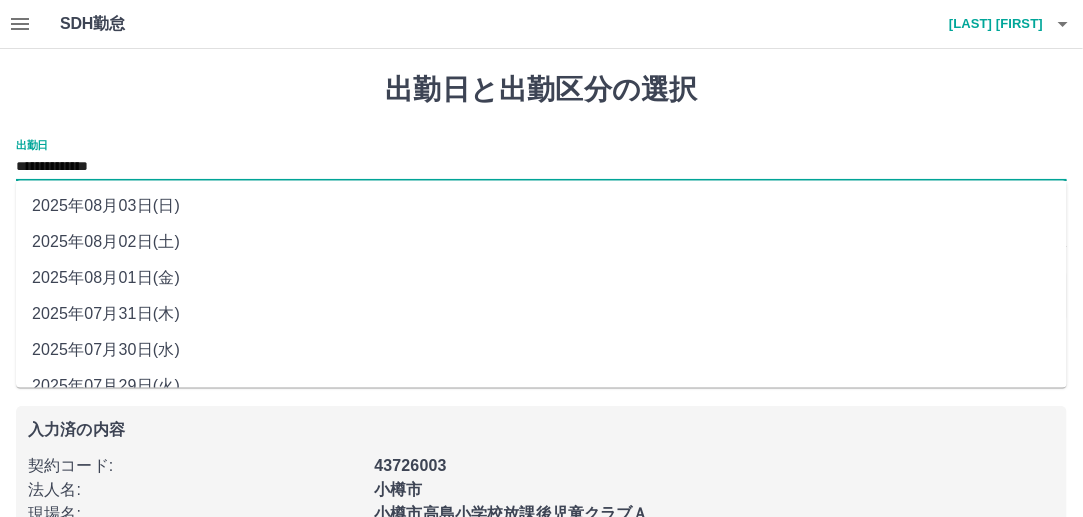 click on "2025年08月03日(日)" at bounding box center [541, 207] 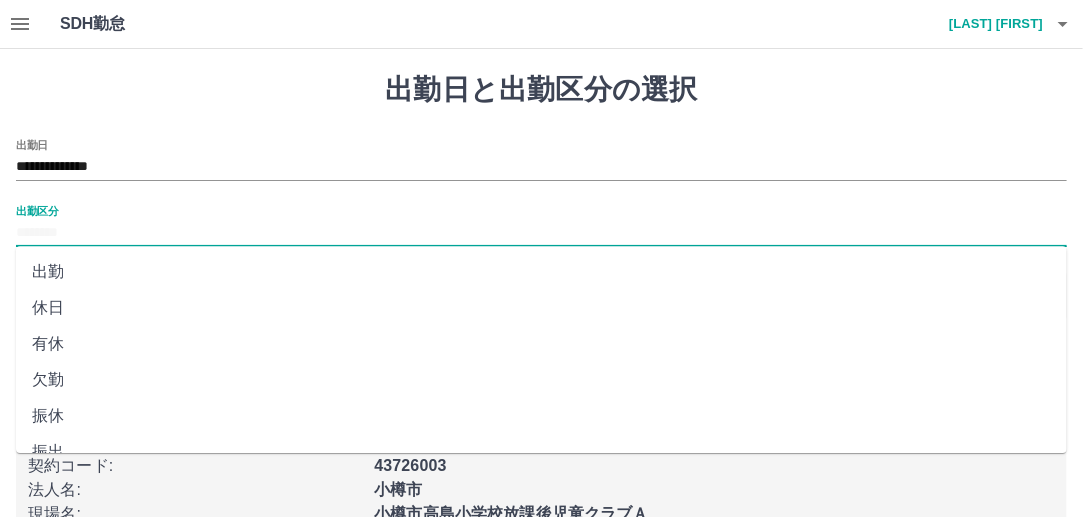 click on "出勤区分" at bounding box center (541, 233) 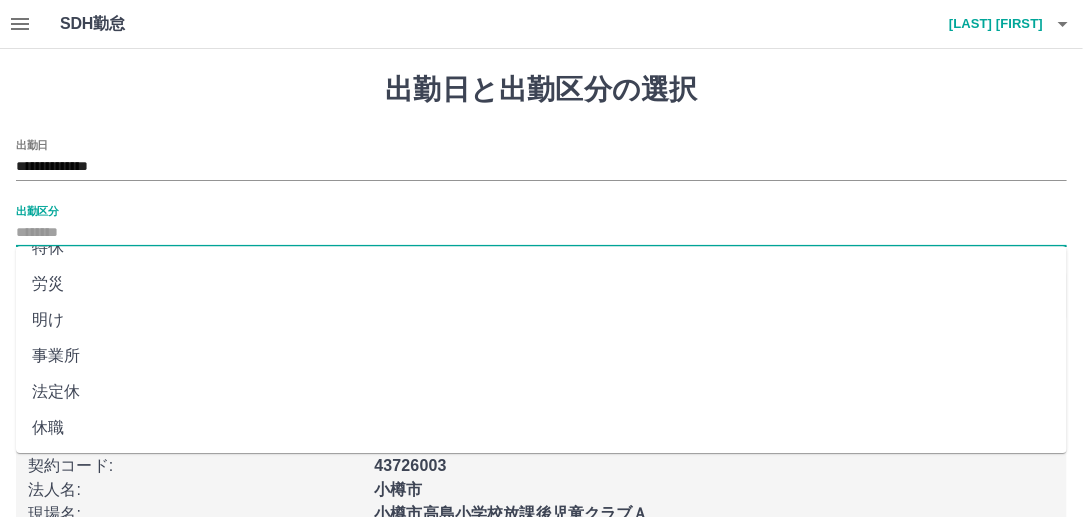scroll, scrollTop: 457, scrollLeft: 0, axis: vertical 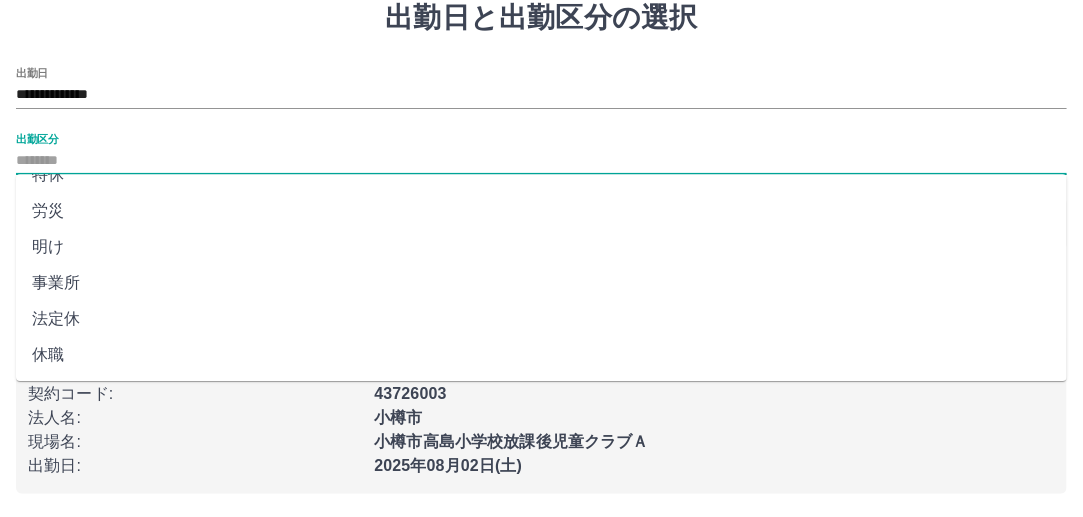 click on "法定休" at bounding box center [541, 319] 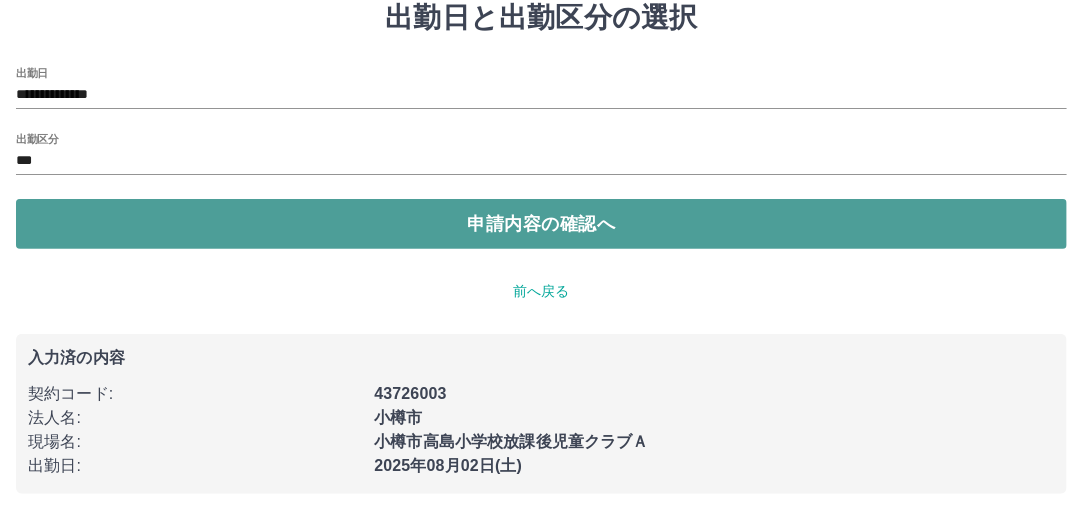 click on "申請内容の確認へ" at bounding box center [541, 224] 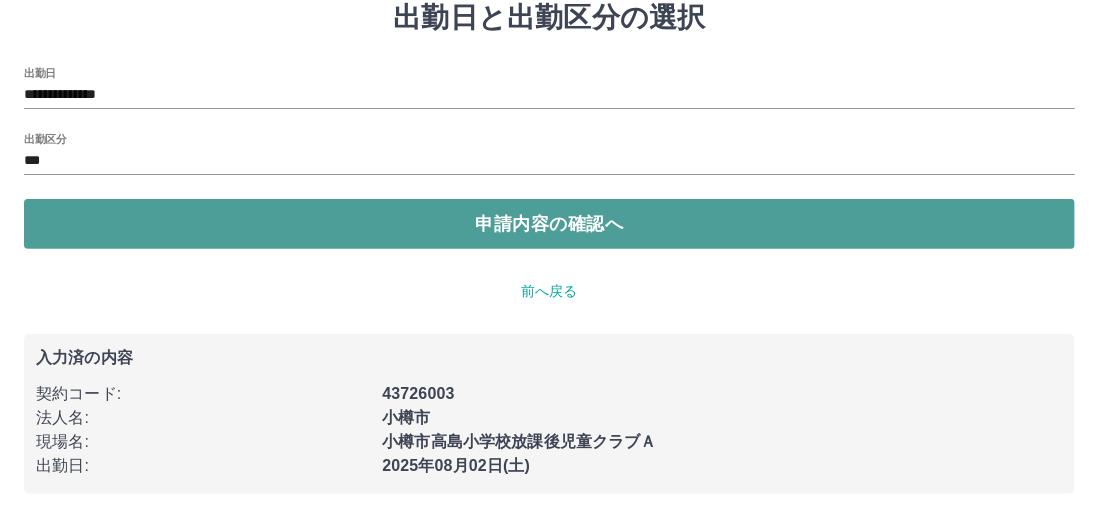 scroll, scrollTop: 0, scrollLeft: 0, axis: both 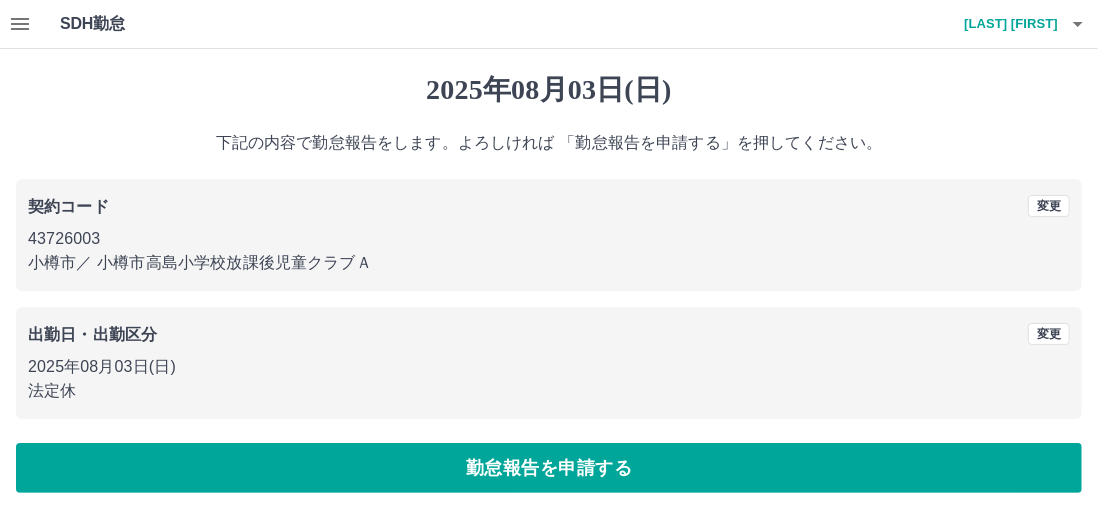 click on "勤怠報告を申請する" at bounding box center [549, 468] 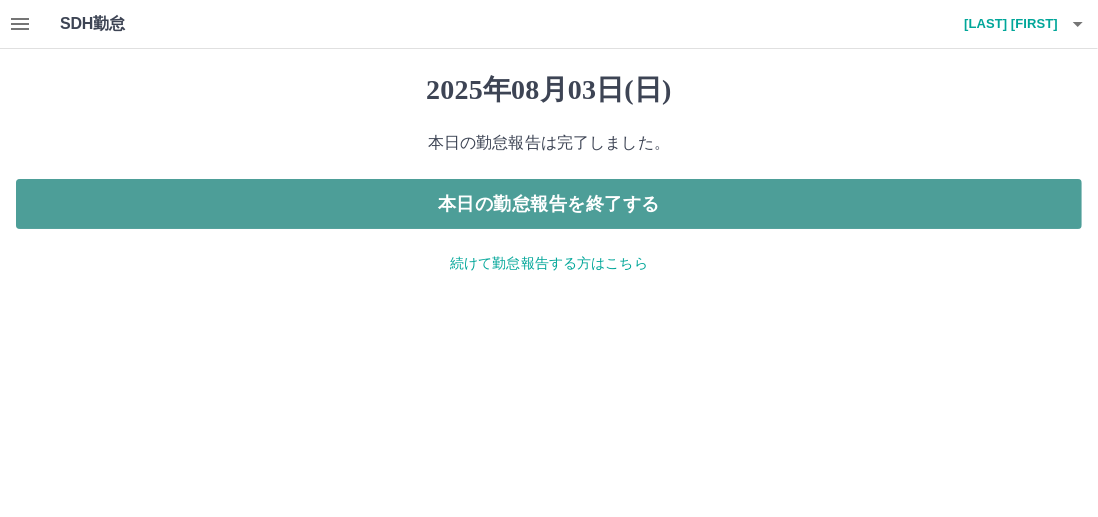 click on "本日の勤怠報告を終了する" at bounding box center (549, 204) 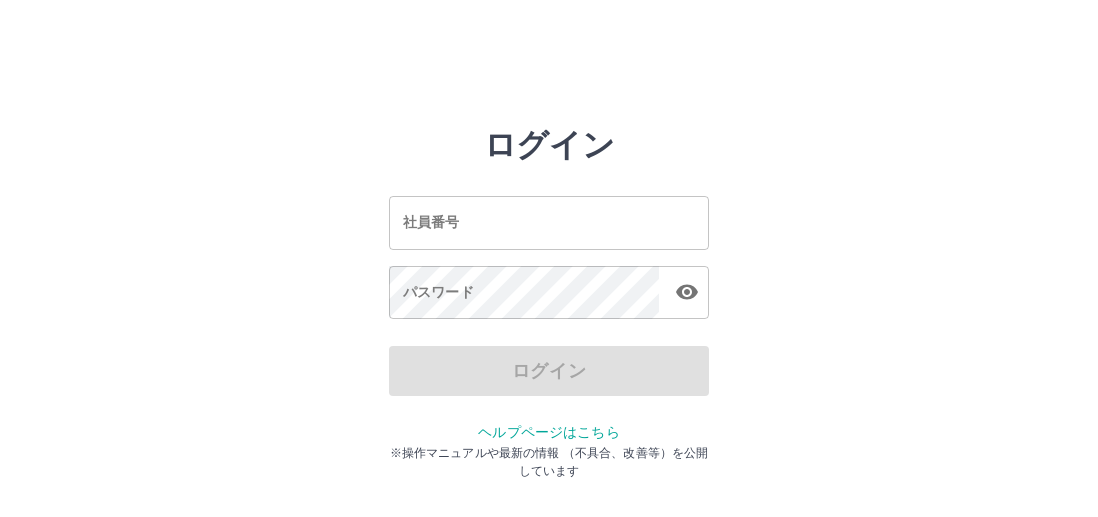 scroll, scrollTop: 0, scrollLeft: 0, axis: both 